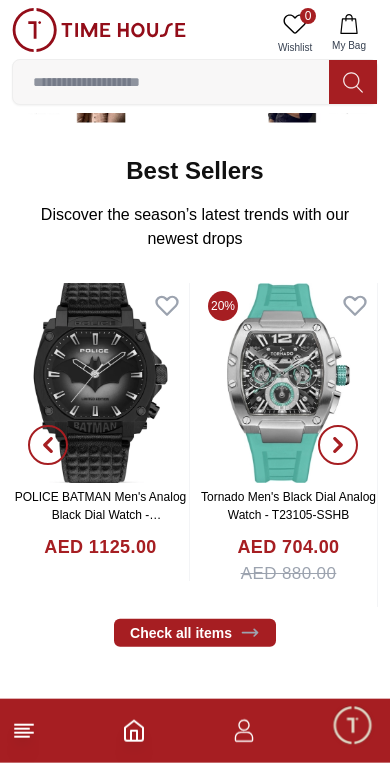 scroll, scrollTop: 332, scrollLeft: 0, axis: vertical 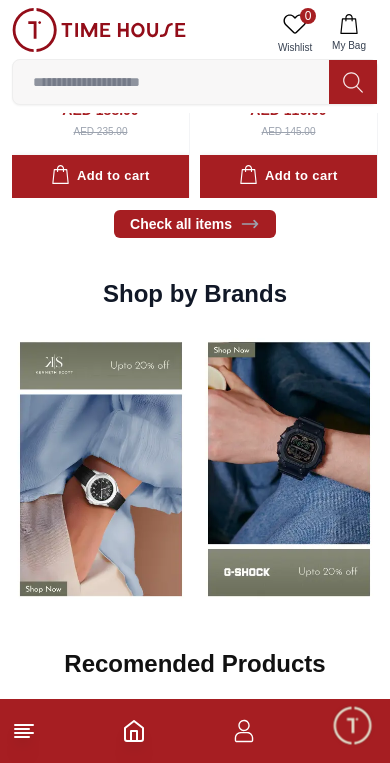 click at bounding box center (289, 469) 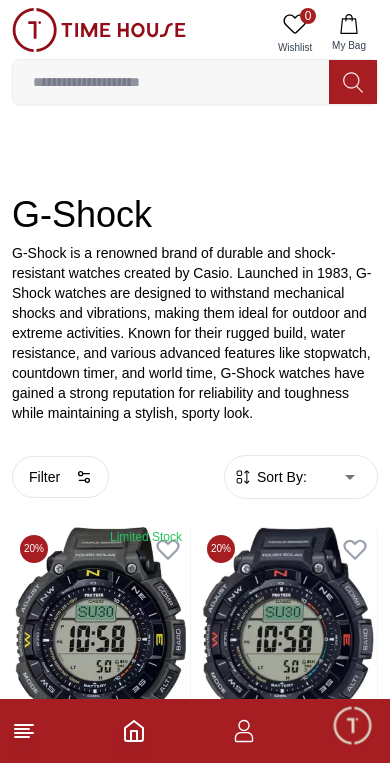 scroll, scrollTop: 228, scrollLeft: 0, axis: vertical 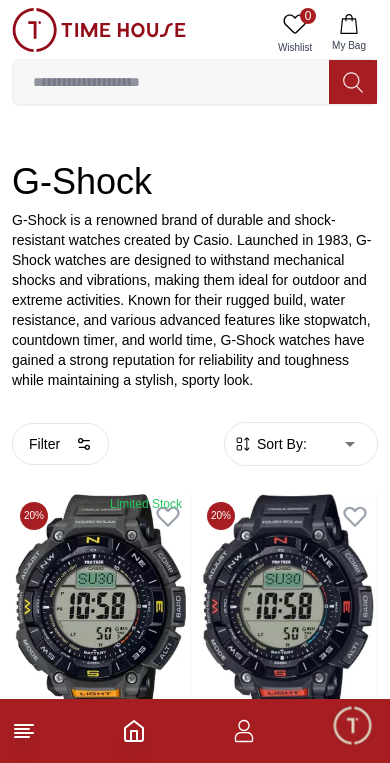click on "Sort By:" at bounding box center [280, 444] 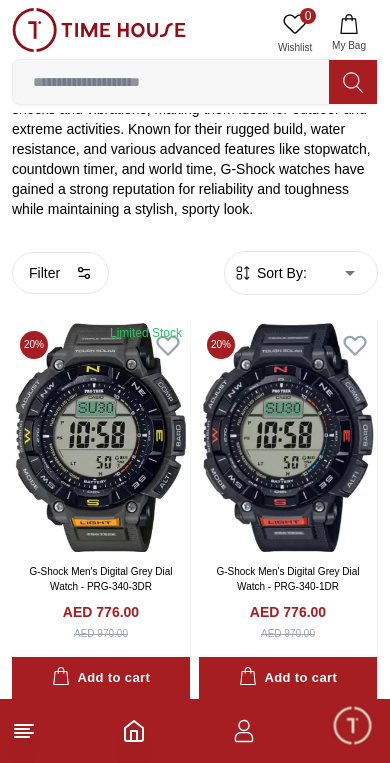 scroll, scrollTop: 403, scrollLeft: 0, axis: vertical 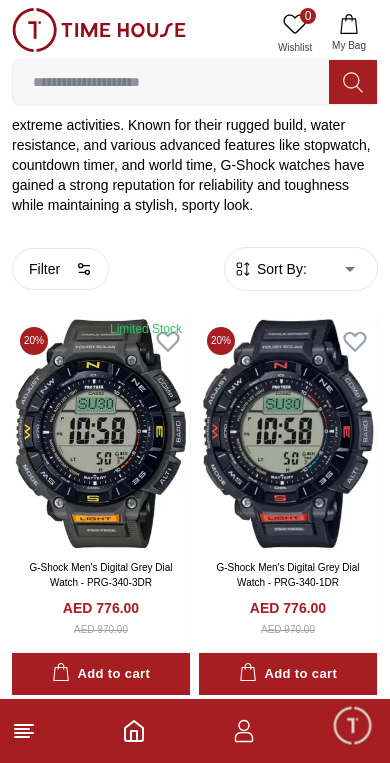click on "Filter" at bounding box center (60, 269) 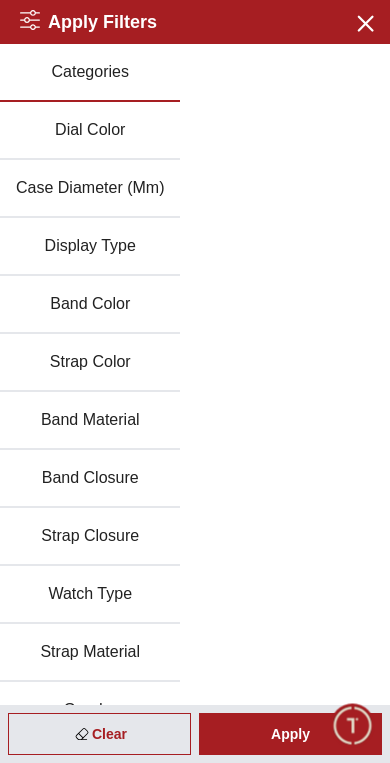 click 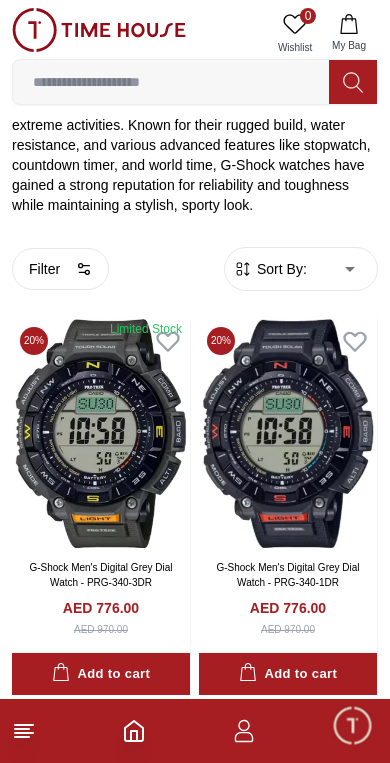 click on "Sort By:" at bounding box center [280, 269] 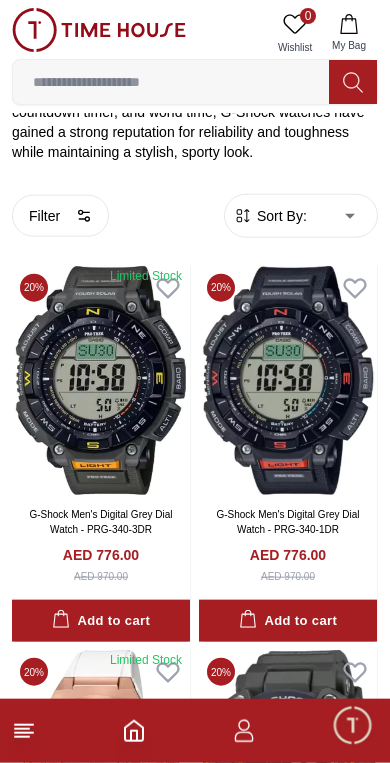scroll, scrollTop: 459, scrollLeft: 0, axis: vertical 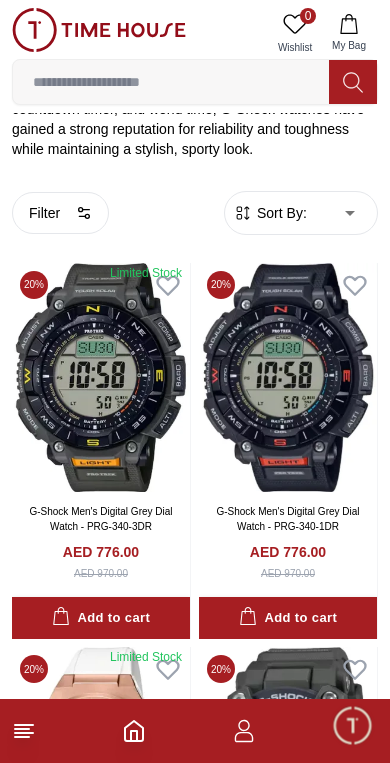 click on "Sort By: ​ ****** ​" at bounding box center (301, 213) 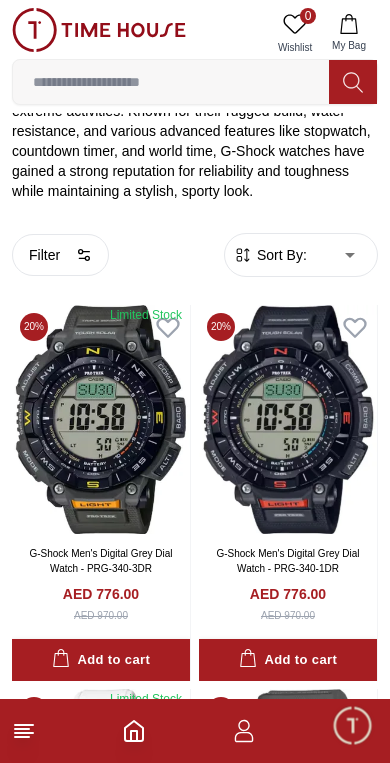 scroll, scrollTop: 415, scrollLeft: 0, axis: vertical 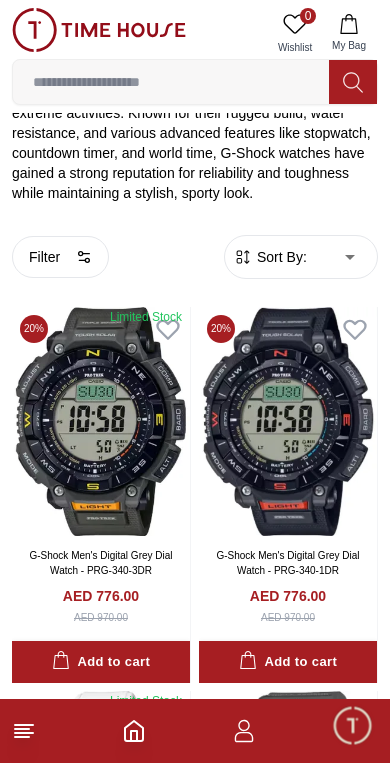 click on "100% Genuine products with International Warranty Shop From UAE | العربية |     Currency    | 0 Wishlist My Bag Help Our Stores My Account 0 Wishlist My Bag Home G-Shock G-Shock G-Shock is a renowned brand of durable and shock-resistant watches created by Casio. Launched in 1983, G-Shock watches are designed to withstand mechanical shocks and vibrations, making them ideal for outdoor and extreme activities. Known for their rugged build, water resistance, and various advanced features like stopwatch, countdown timer, and world time, G-Shock watches have gained a strong reputation for reliability and toughness while maintaining a stylish, sporty look.    Filter By Clear Dial Color Black Silver Grey Dark Blue+Gold White Yellow Navy Blue Pink Beige Red Multi Color Orange Purple BlackDial with green/Black bezel Blue & Gun Black & Grey Black+Pink Grey+Red Blue Dark Blue Green Brown Gold Rose Gold Black+Yellow  Blue Pink / rose gold Gray Copper Multicolor Black-Gold LCD BlackDial with green 51.2 1" at bounding box center (195, 1966) 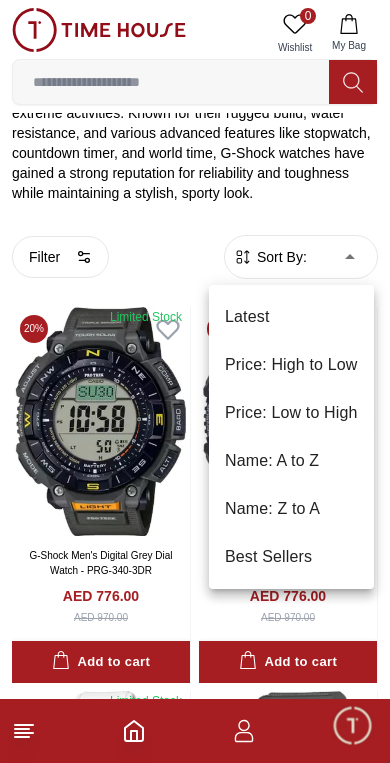 click on "Price: Low to High" at bounding box center (291, 413) 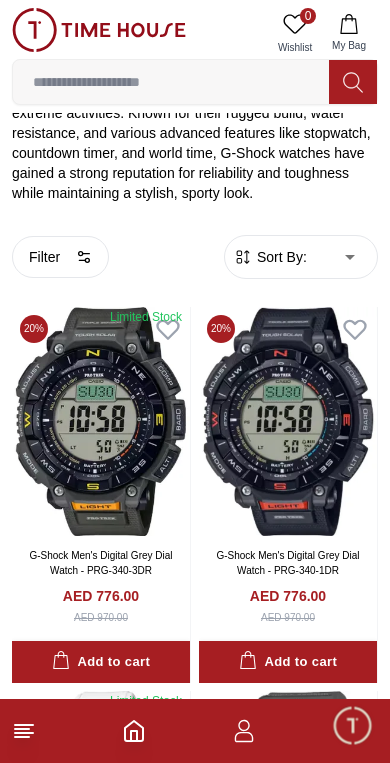 type on "*" 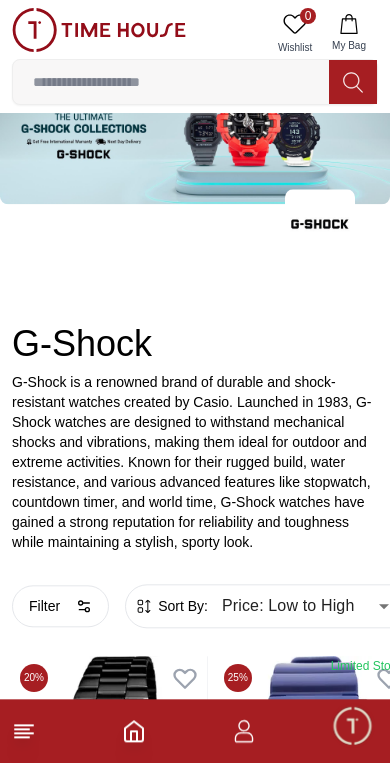 scroll, scrollTop: 0, scrollLeft: 0, axis: both 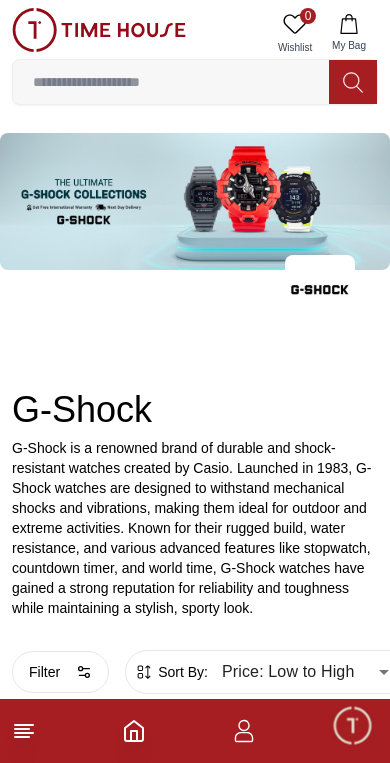 click at bounding box center (171, 82) 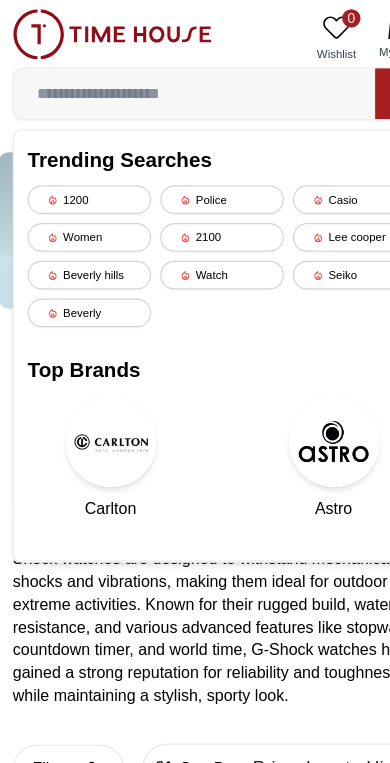 click on "Casio" at bounding box center (311, 174) 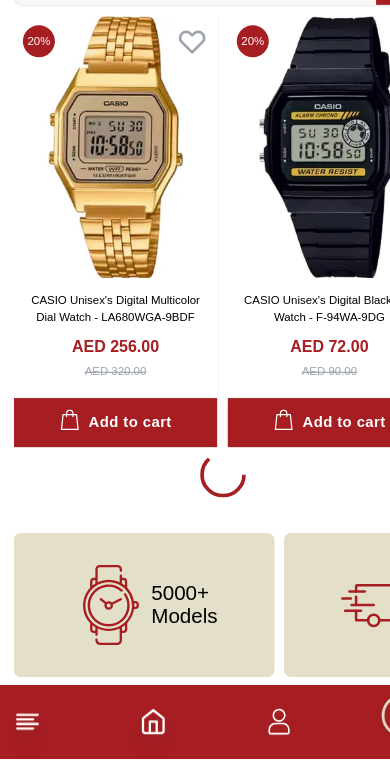 scroll, scrollTop: 3550, scrollLeft: 0, axis: vertical 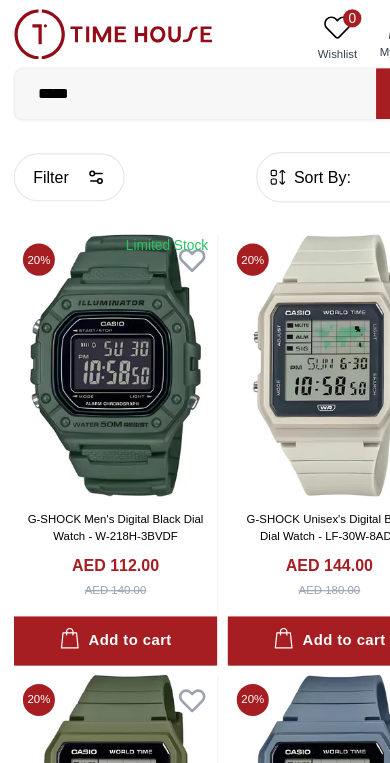 click on "Filter" at bounding box center (60, 155) 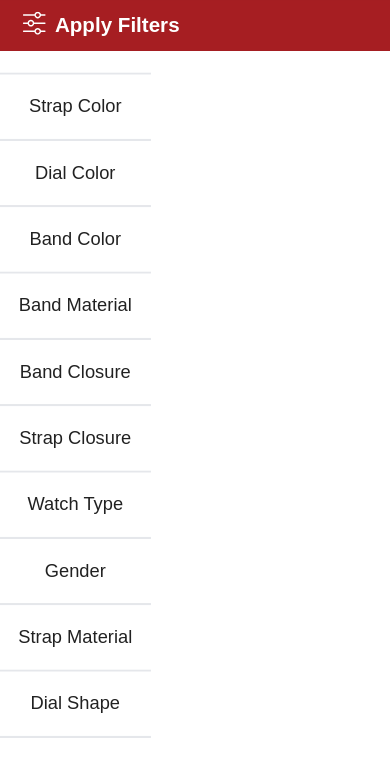 scroll, scrollTop: 385, scrollLeft: 0, axis: vertical 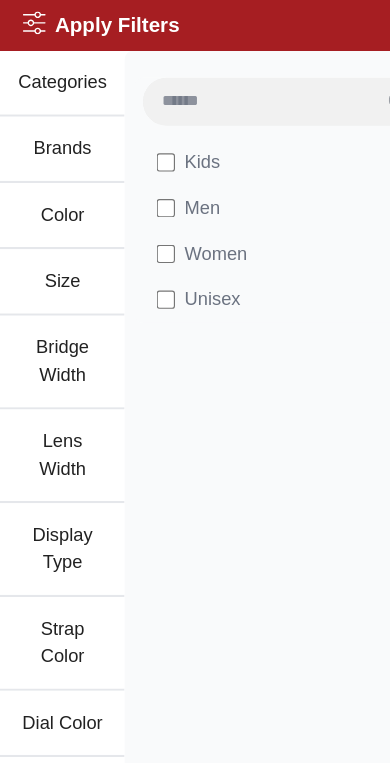 click 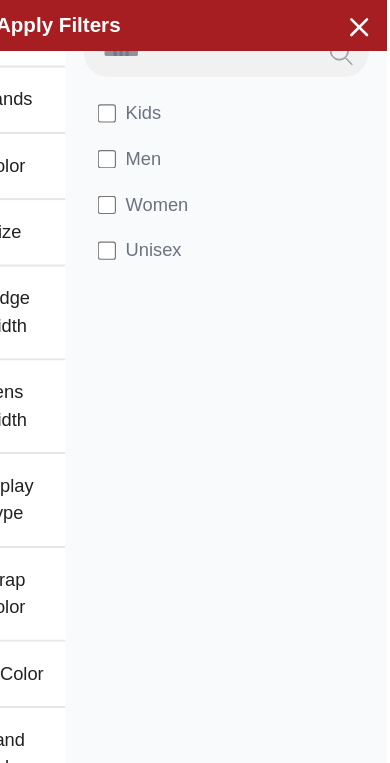 scroll, scrollTop: 0, scrollLeft: 0, axis: both 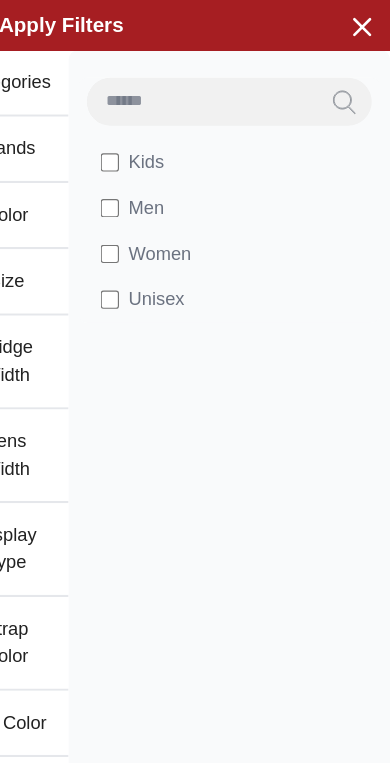 click 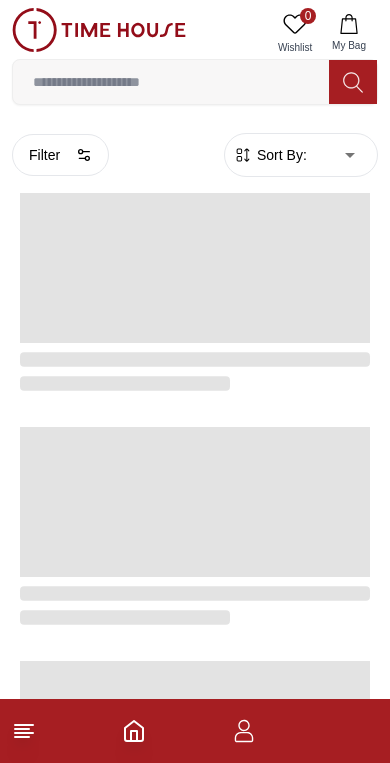 scroll, scrollTop: 0, scrollLeft: 0, axis: both 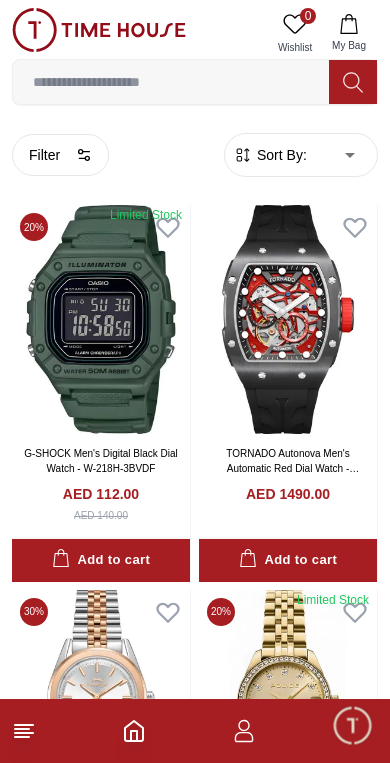 click on "100% Genuine products with International Warranty Shop From [COUNTRY] | العربية |     Currency    | 0 Wishlist My Bag Help Our Stores My Account 0 Wishlist My Bag Home    Filter By Clear Brands Quantum Lee Cooper Slazenger Kenneth Scott Astro Ecstacy Tornado CASIO CITIZEN GUESS ORIENT Michael Kors Police Ducati CERRUTI 1881 G-Shock Lee Cooper Accessories Tsar Bomba Irus Idee Vogue Polaroid Ciga Design Color Black Green Blue Red Dark Blue Silver Silver / Black Orange Rose Gold Grey White Mop White White / Rose Gold Silver / Silver Dark Blue / Silver Silver / Gold Silver / Rose Gold Black / Black Black / Silver Black / Rose Gold Gold Yellow Dark Green Brown White / Silver Light Blue Black /Grey Black /Black Black / Rose Gold / Black Rose Gold / Black Rose Gold / Black / Black White Mop / Silver Blue / Rose Gold Pink Green /Silver Purple Silver Silver Silver / Blue Black  / Rose Gold Green / Green Blue / Black Blue / Blue Titanum Navy Blue Military Green Blue / Silver MOP" at bounding box center (195, 2123) 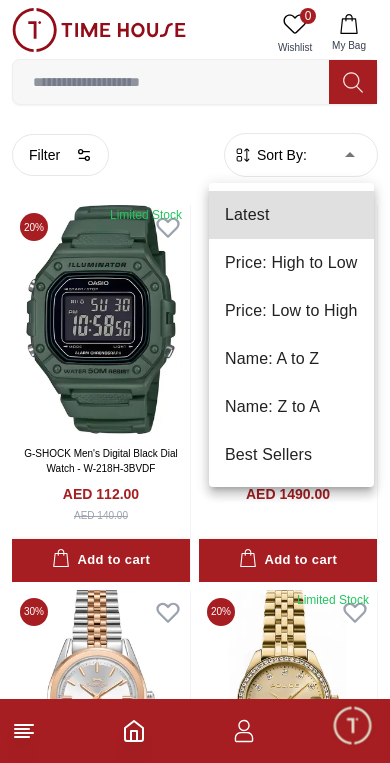 click on "Price: Low to High" at bounding box center [291, 311] 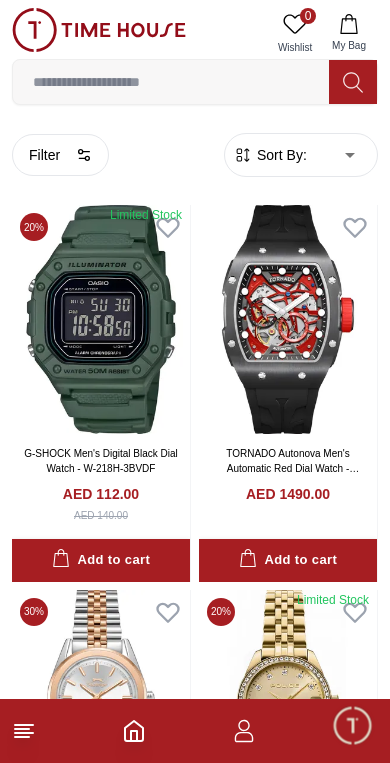 type on "*" 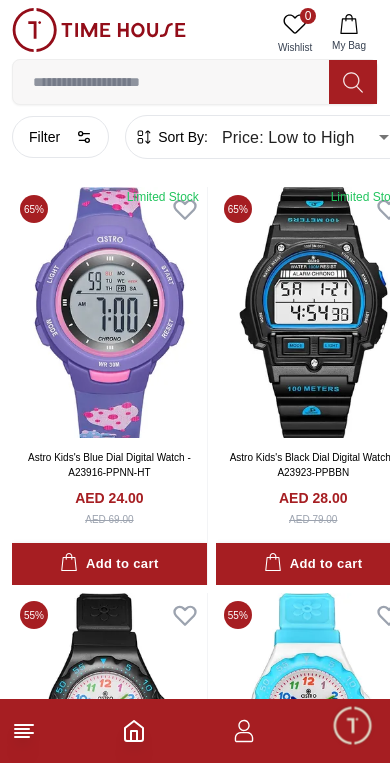 scroll, scrollTop: 0, scrollLeft: 0, axis: both 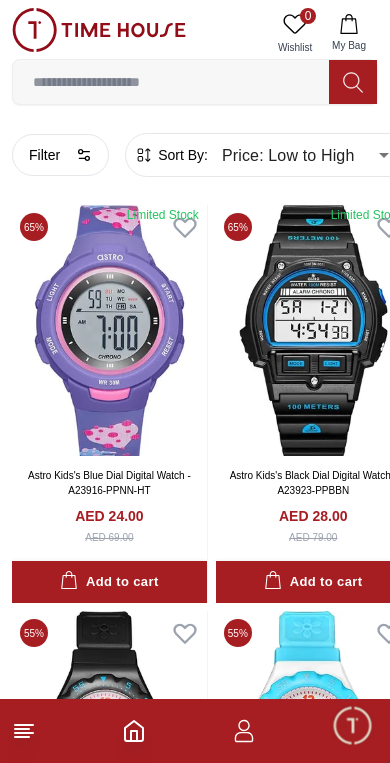 click on "Filter" at bounding box center (60, 155) 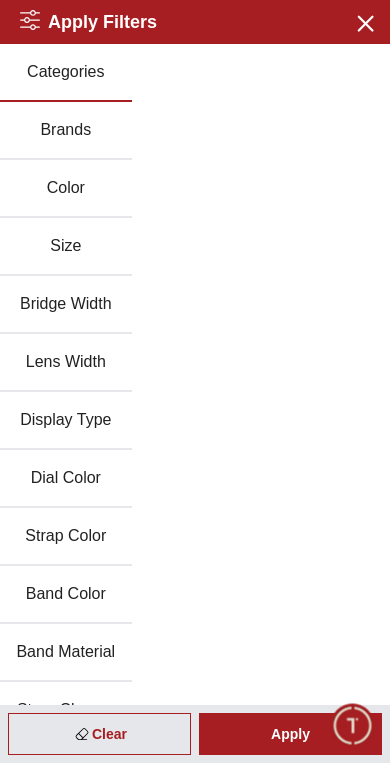 scroll, scrollTop: 0, scrollLeft: 0, axis: both 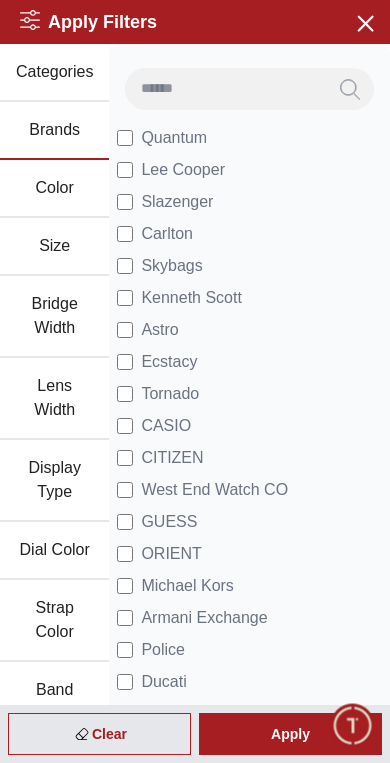click on "Apply" at bounding box center (290, 734) 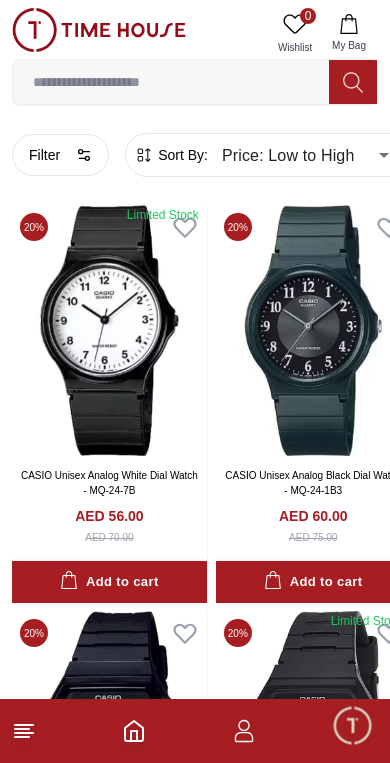 click on "Filter" at bounding box center (60, 155) 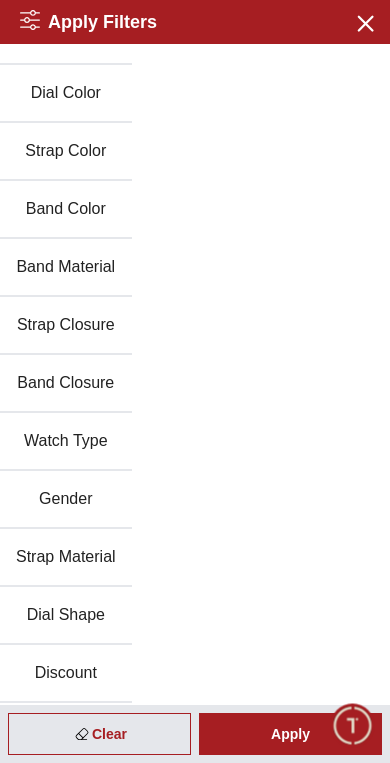 scroll, scrollTop: 385, scrollLeft: 0, axis: vertical 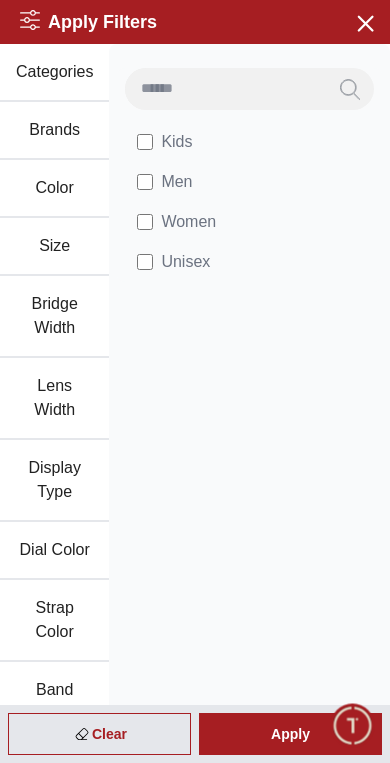 click on "Men" at bounding box center (176, 182) 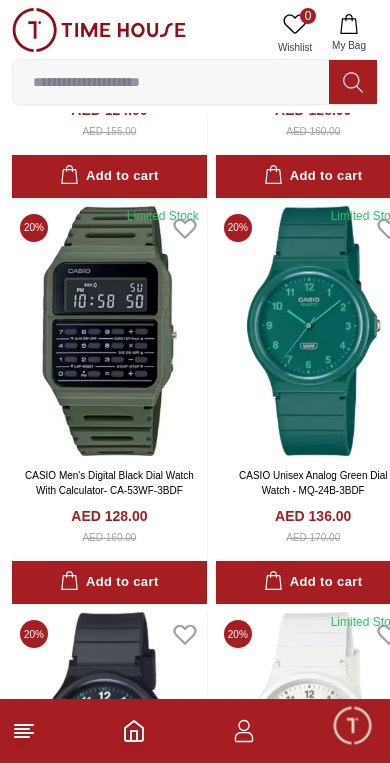 scroll, scrollTop: 2436, scrollLeft: 0, axis: vertical 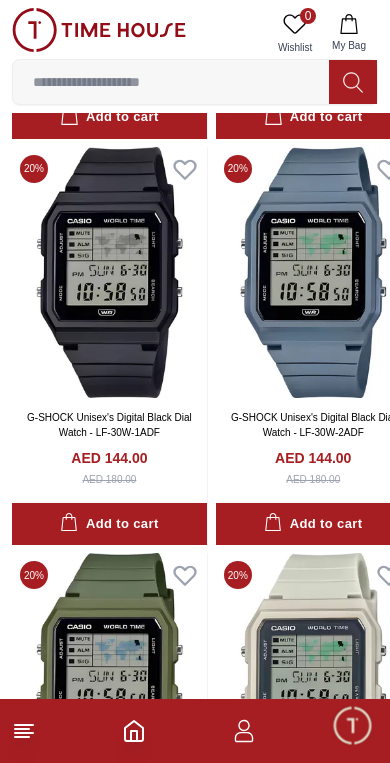click at bounding box center (99, 30) 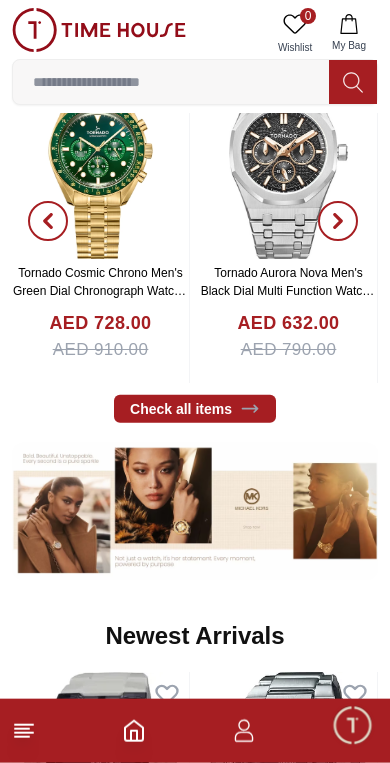 scroll, scrollTop: 498, scrollLeft: 0, axis: vertical 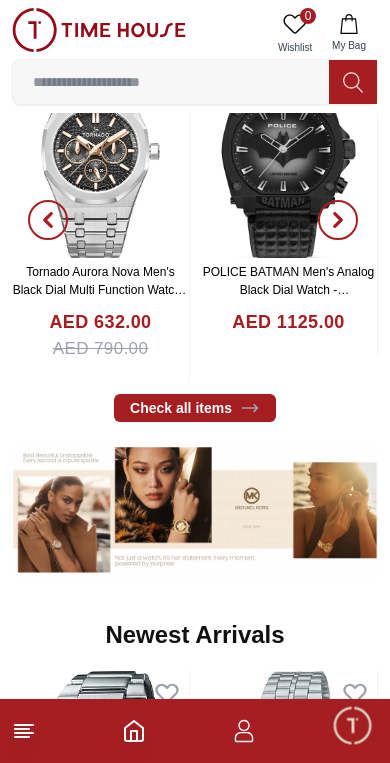 click on "Check all items" at bounding box center (195, 408) 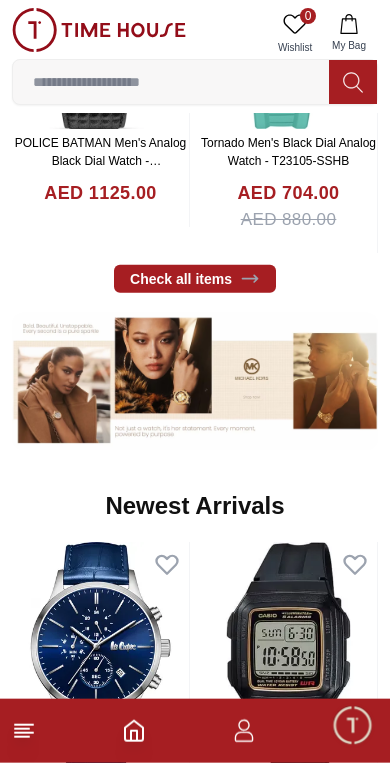 scroll, scrollTop: 628, scrollLeft: 0, axis: vertical 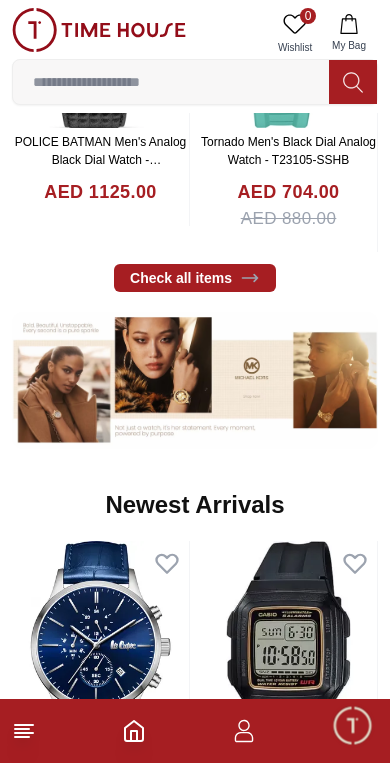 click on "Check all items" at bounding box center [195, 278] 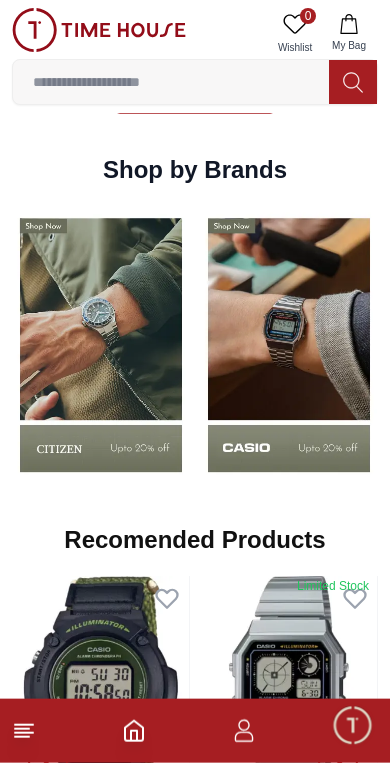 scroll, scrollTop: 1473, scrollLeft: 0, axis: vertical 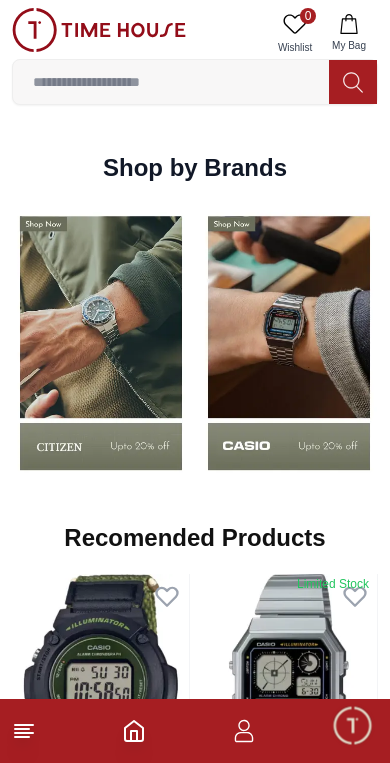 click 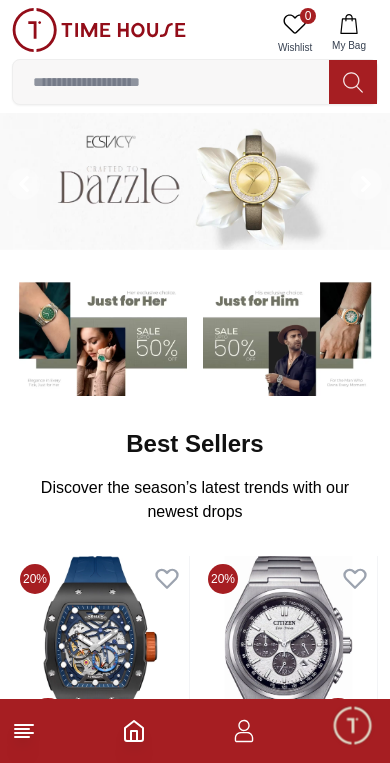 click 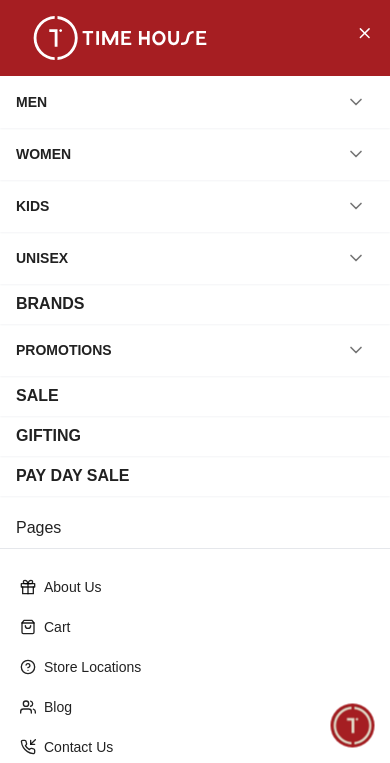 click on "MEN" at bounding box center (195, 102) 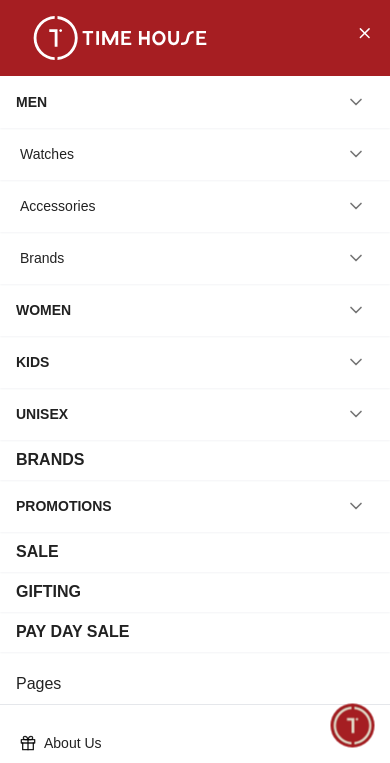 click 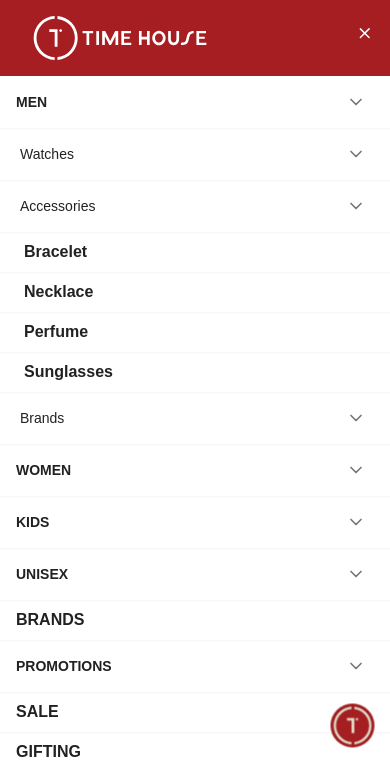 click on "Sunglasses" at bounding box center [68, 372] 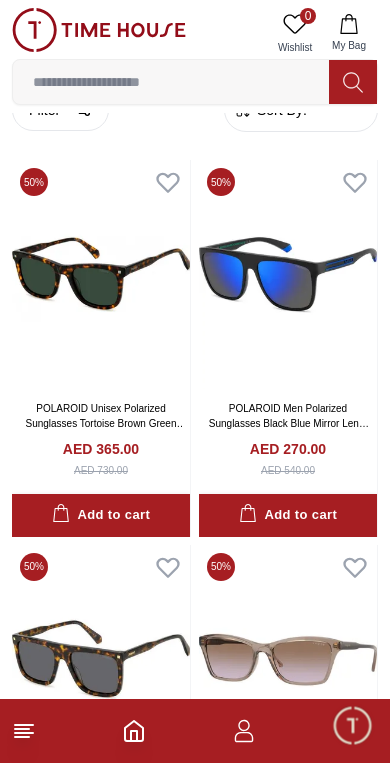 scroll, scrollTop: 0, scrollLeft: 0, axis: both 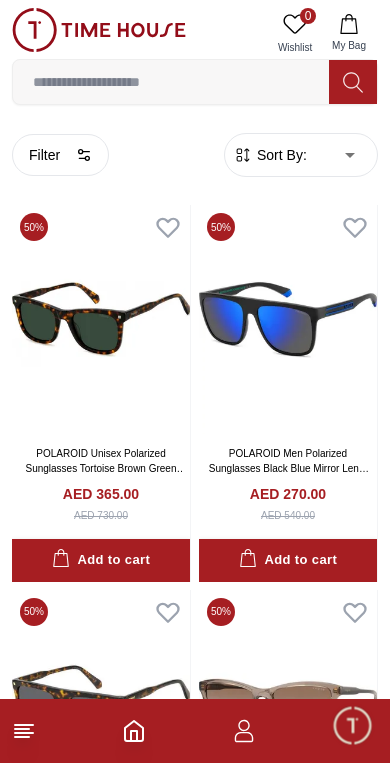 click on "Sort By:" at bounding box center (280, 155) 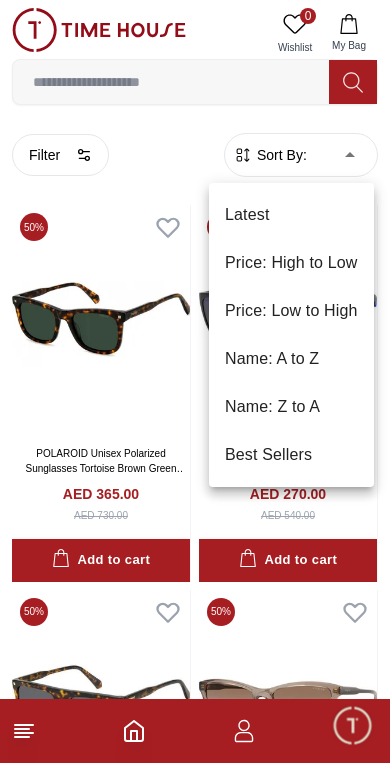 click on "Price: Low to High" at bounding box center [291, 311] 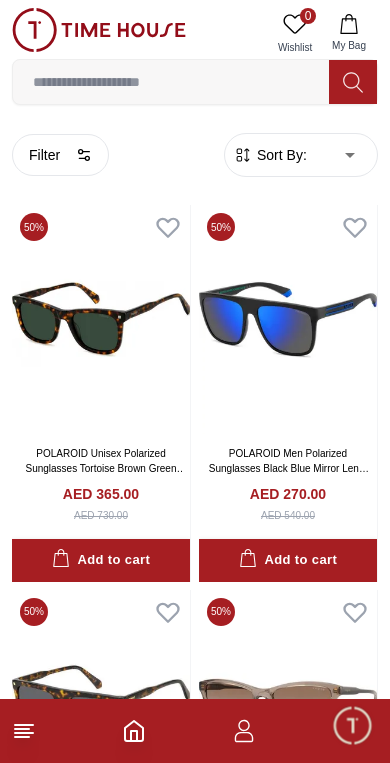 type on "*" 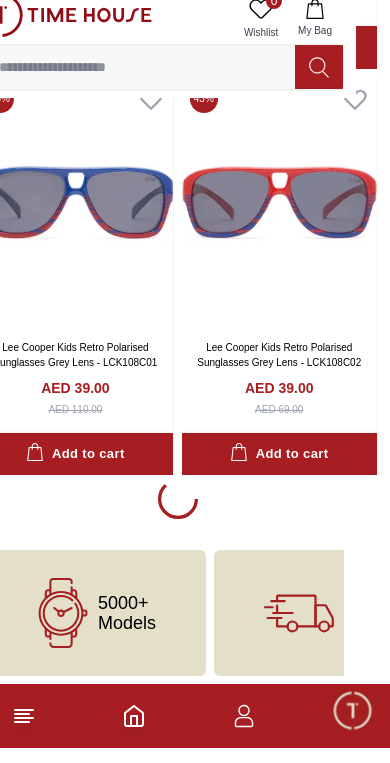 scroll, scrollTop: 3767, scrollLeft: 34, axis: both 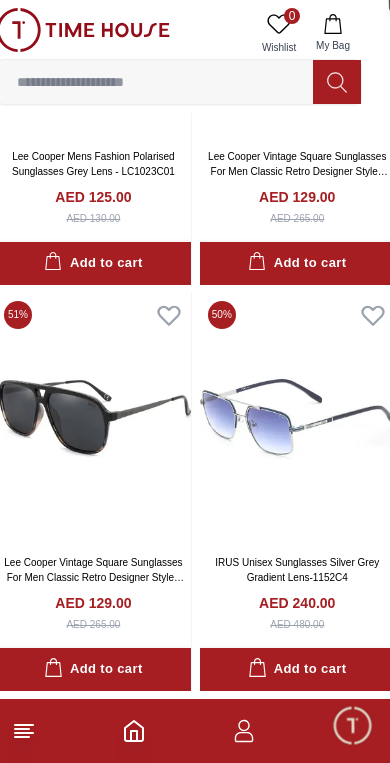 click 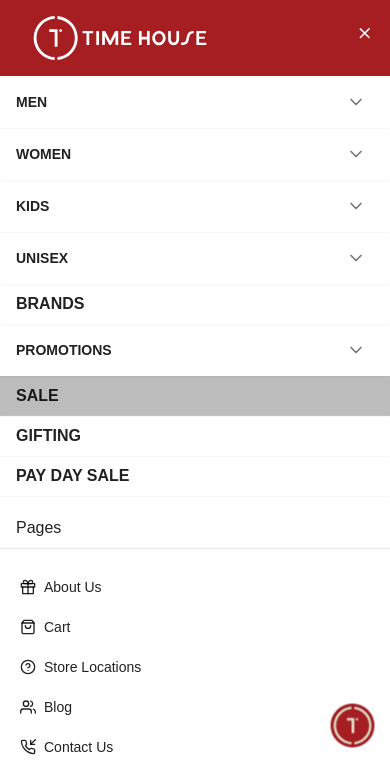 click on "SALE" at bounding box center [37, 396] 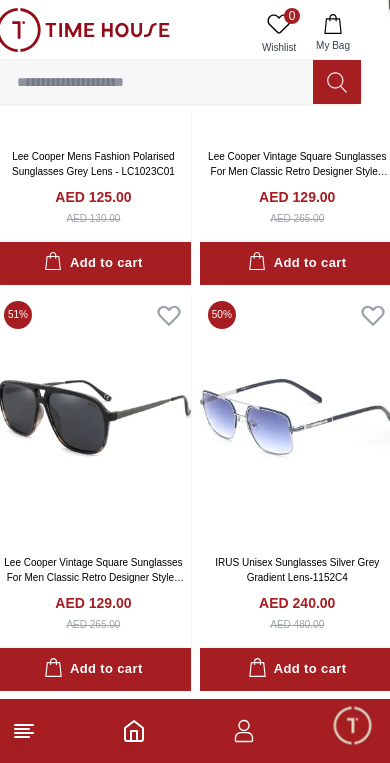 scroll, scrollTop: 0, scrollLeft: 0, axis: both 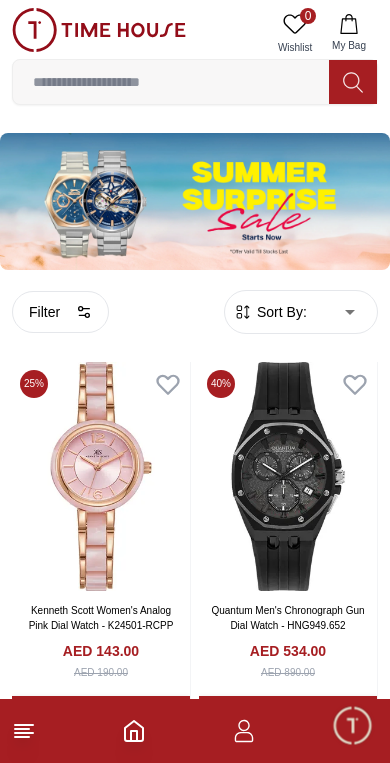 click on "Sort By:" at bounding box center (280, 312) 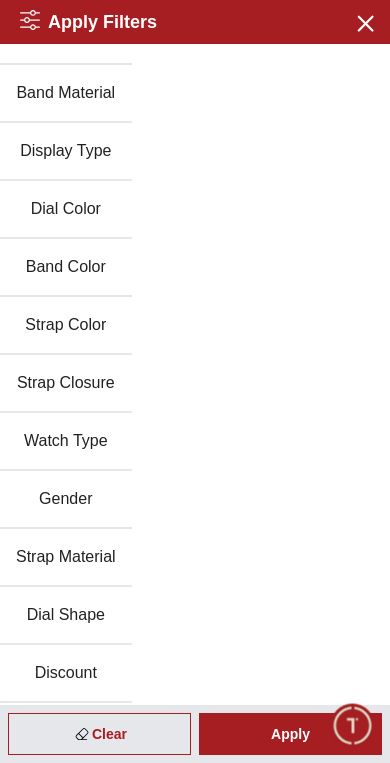 scroll, scrollTop: 211, scrollLeft: 0, axis: vertical 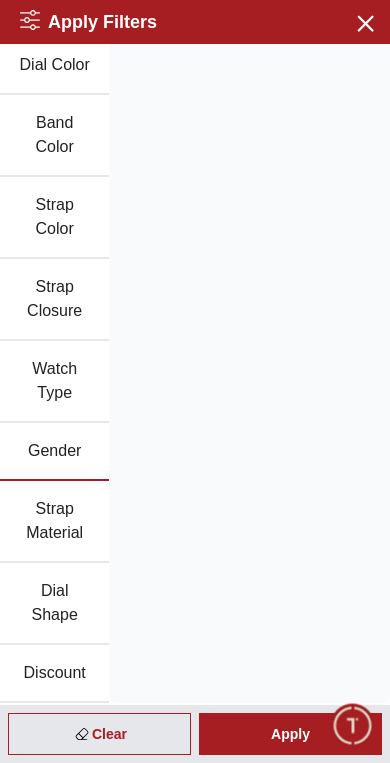 click on "Gender" at bounding box center (54, 452) 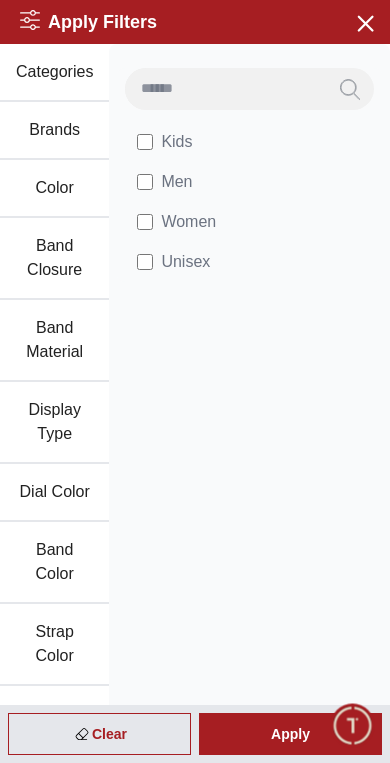 scroll, scrollTop: 0, scrollLeft: 0, axis: both 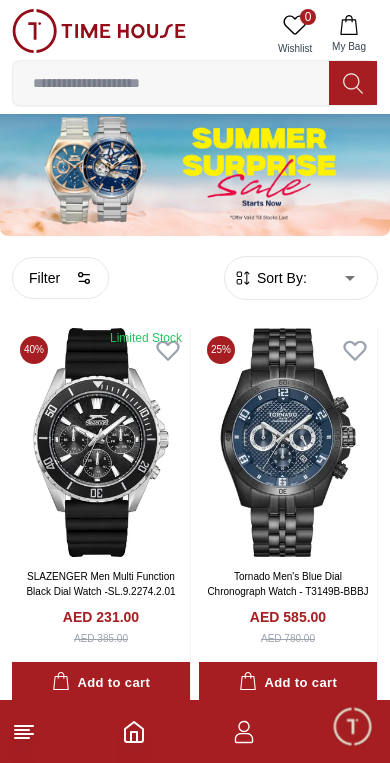 click on "Sort By:" at bounding box center [280, 277] 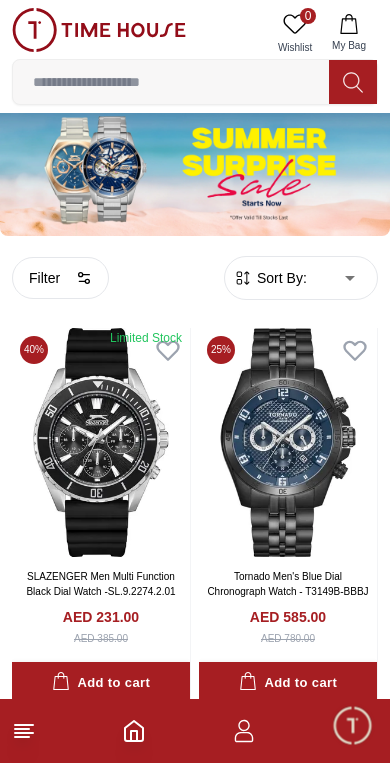 click on "Sort By:" at bounding box center (280, 278) 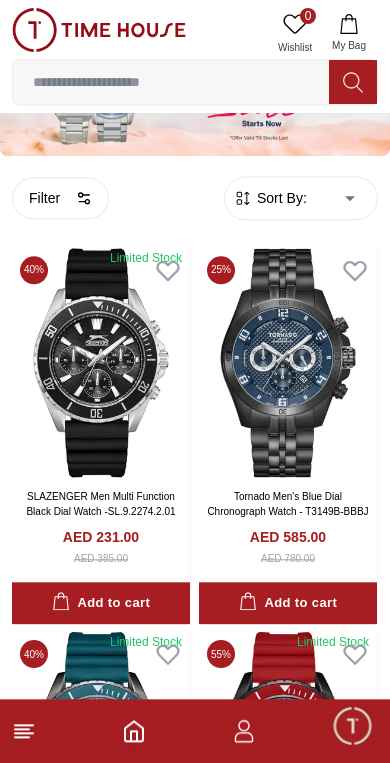 scroll, scrollTop: 116, scrollLeft: 0, axis: vertical 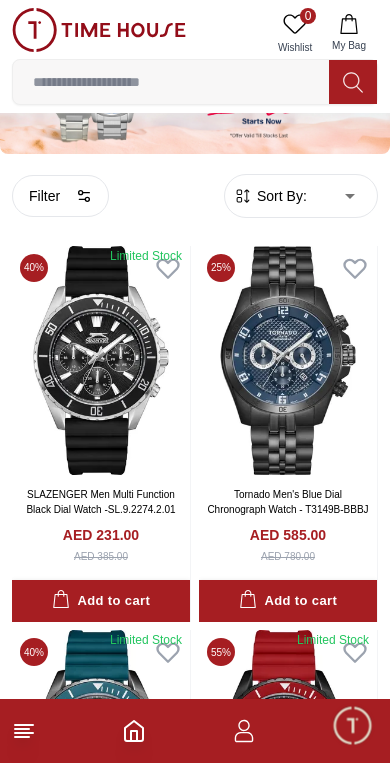 click on "100% Genuine products with International Warranty Shop From [COUNTRY] | العربية |     Currency    | 0 Wishlist My Bag Help Our Stores My Account 0 Wishlist My Bag Home    Filter By Clear Brands Slazenger Tornado Color Black Green Blue Red Dark Blue Silver Silver / Black Black / Gold Orange Rose Gold Grey White Mop White White / Rose Gold Silver / Silver Silver / Gold Silver / Rose Gold Black / Black Black / Silver Black / Rose Gold Gold Yellow Dark Green Brown White / Silver Light Blue Black /Grey Black /Black Black / Rose Gold / Black Rose Gold / Black Rose Gold / Black / Black Blue / Rose Gold Pink Green /Silver Purple Silver Silver Silver / Blue Titanum Navy Blue Military Green Blue / Silver Champagne White / Gold White / Gold  Black  Ivory O.Green Peach Green / Silver MOP Light blue Blue  Dark green Light green Rose gold Beige Green Sunray  Rose Gold Sunray  Blue MOP Rose Gold MOP MOP / Rose Gold Green MOP Champagne MOP Pink MOP Black MOP Champagne Sunray  Pink Sunray  Silver Sunray  Burgundy" at bounding box center [195, 520] 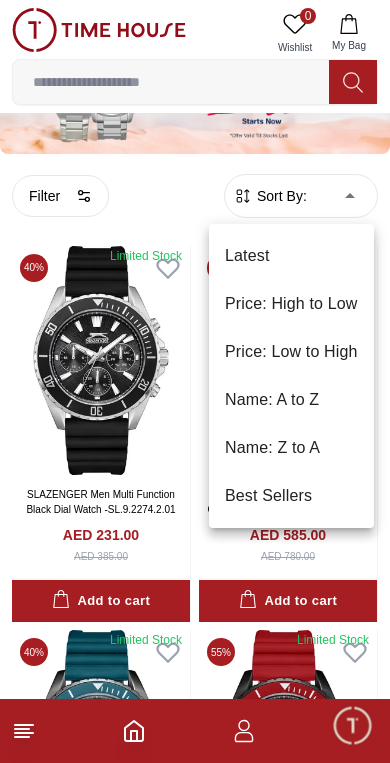 click on "Price: Low to High" at bounding box center (291, 352) 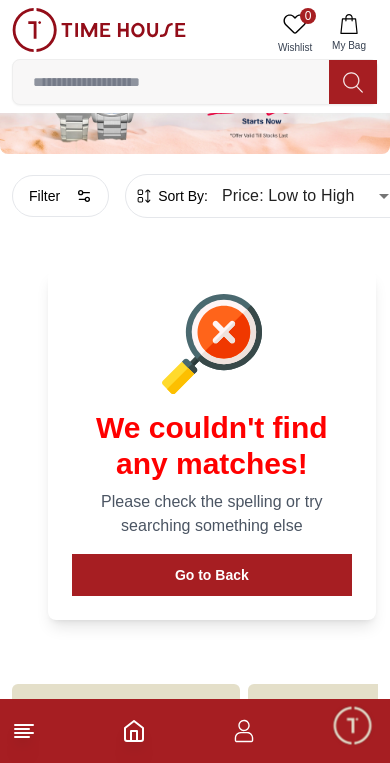 type on "*" 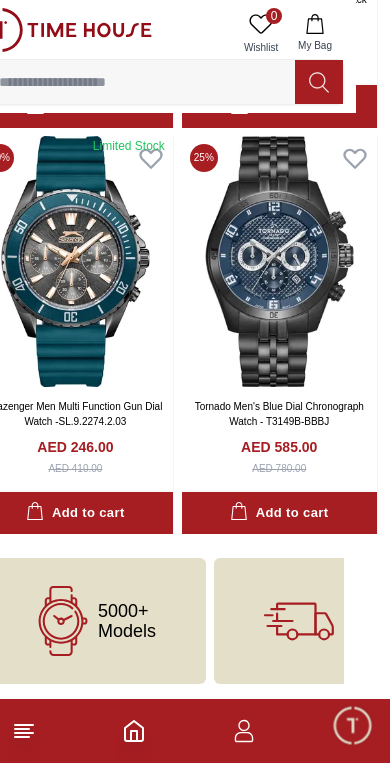 scroll, scrollTop: 632, scrollLeft: 0, axis: vertical 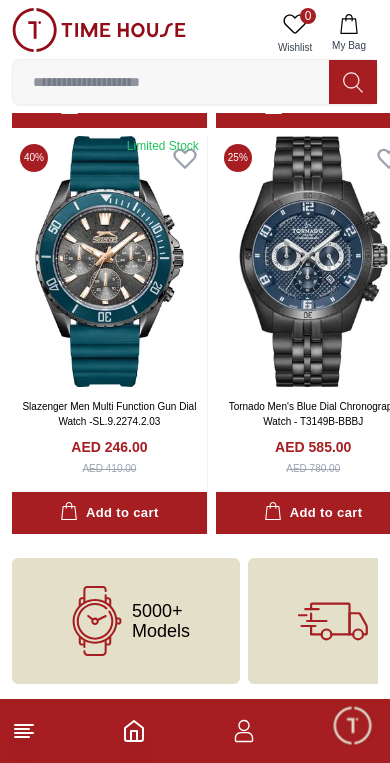 click 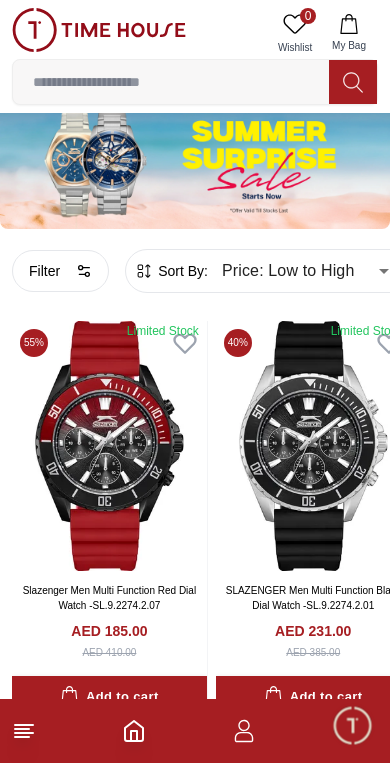scroll, scrollTop: 0, scrollLeft: 0, axis: both 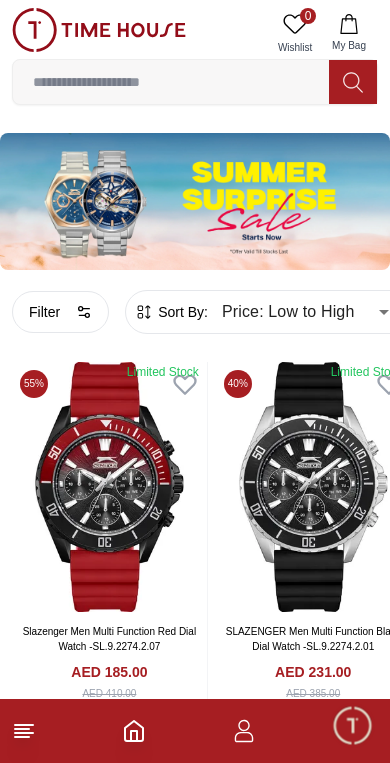 click on "Filter" at bounding box center (60, 312) 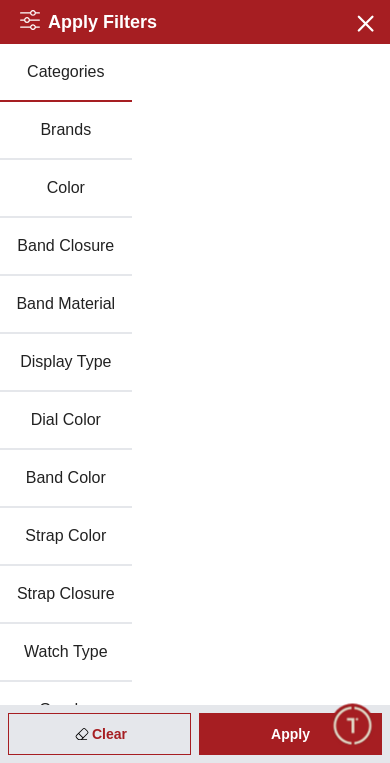 scroll, scrollTop: 0, scrollLeft: 0, axis: both 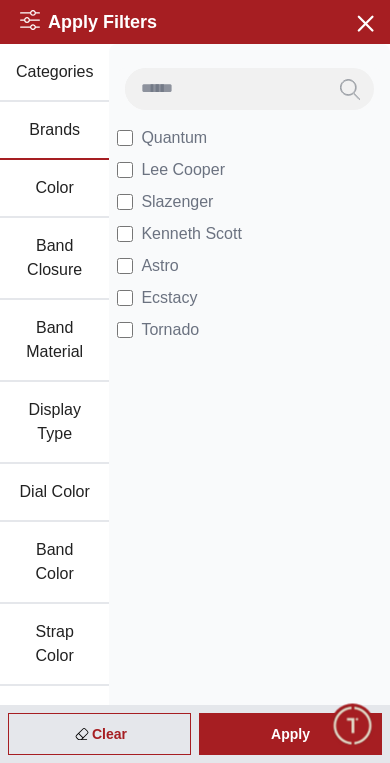 click on "Apply" at bounding box center [290, 734] 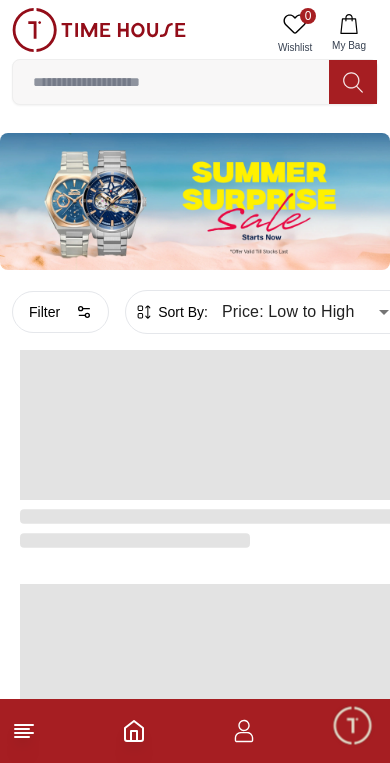 click at bounding box center (195, 201) 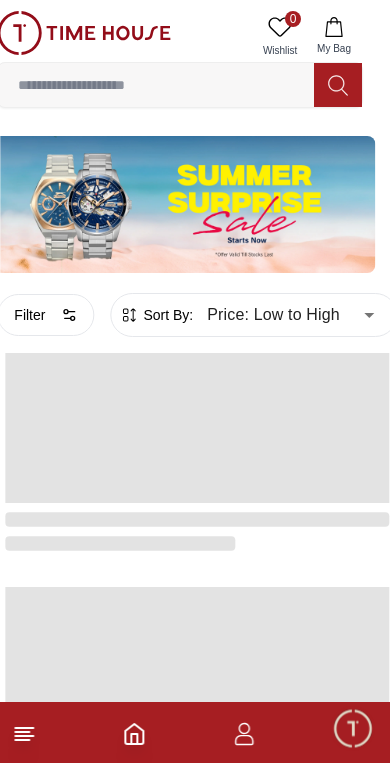 scroll, scrollTop: 0, scrollLeft: 0, axis: both 